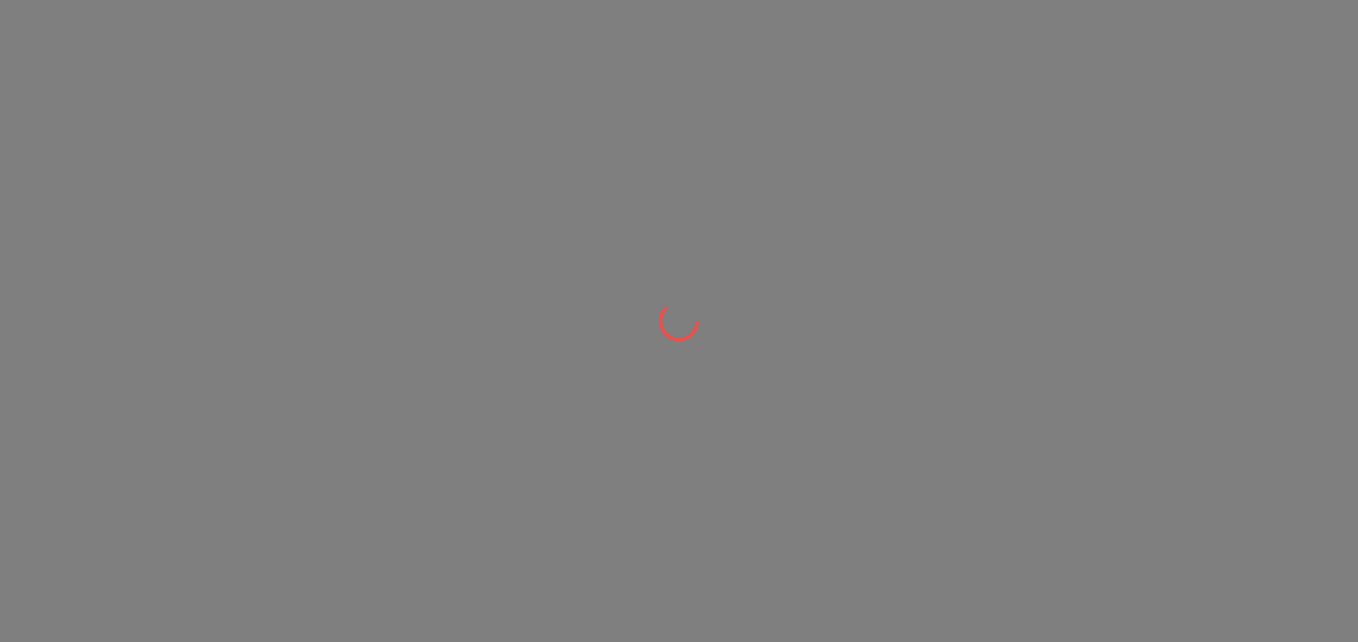 scroll, scrollTop: 0, scrollLeft: 0, axis: both 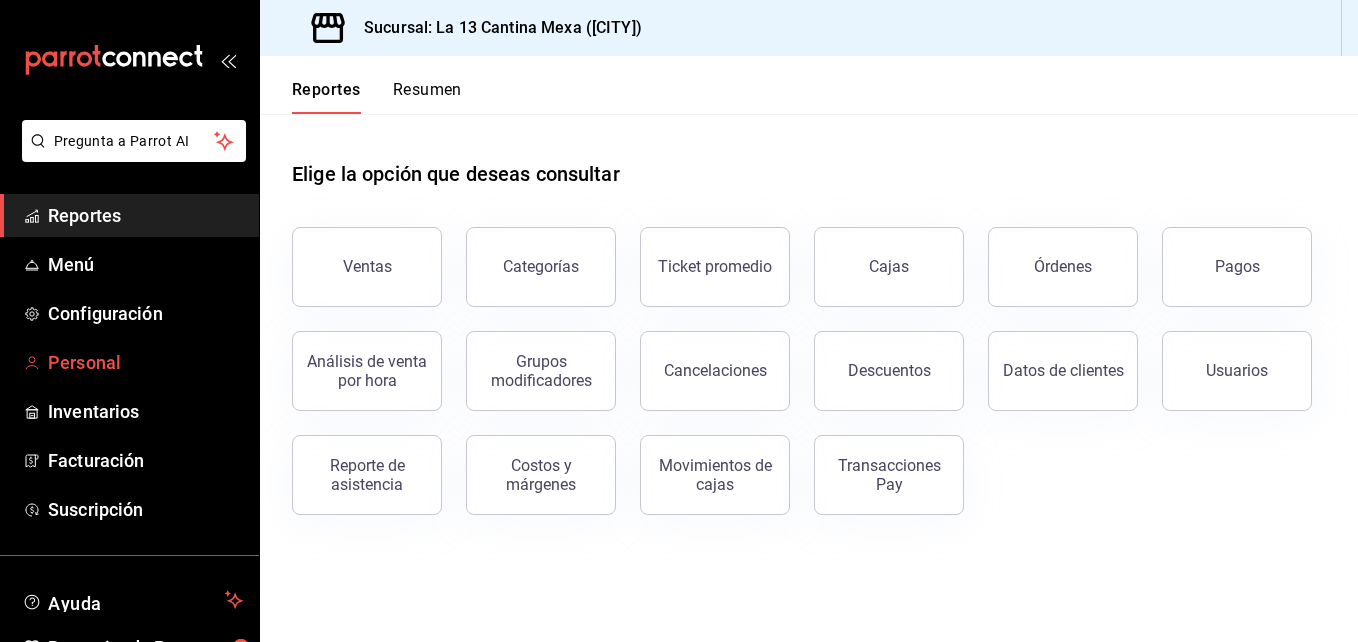 click on "Personal" at bounding box center [145, 362] 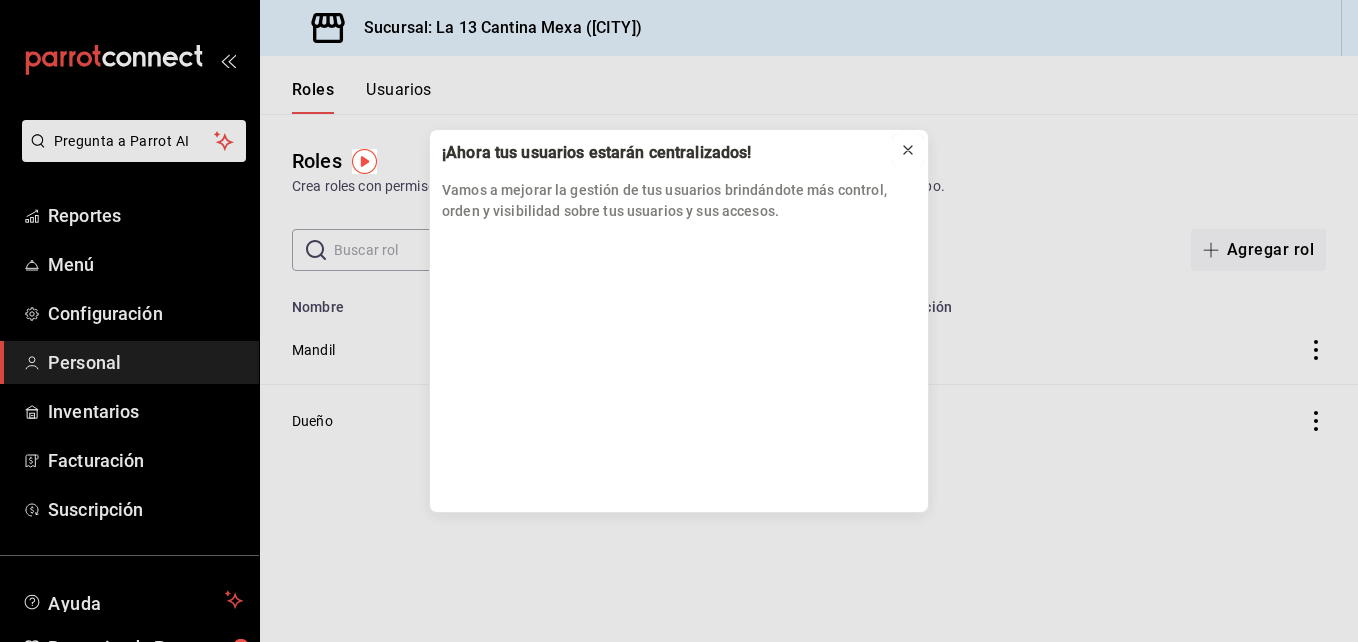 click 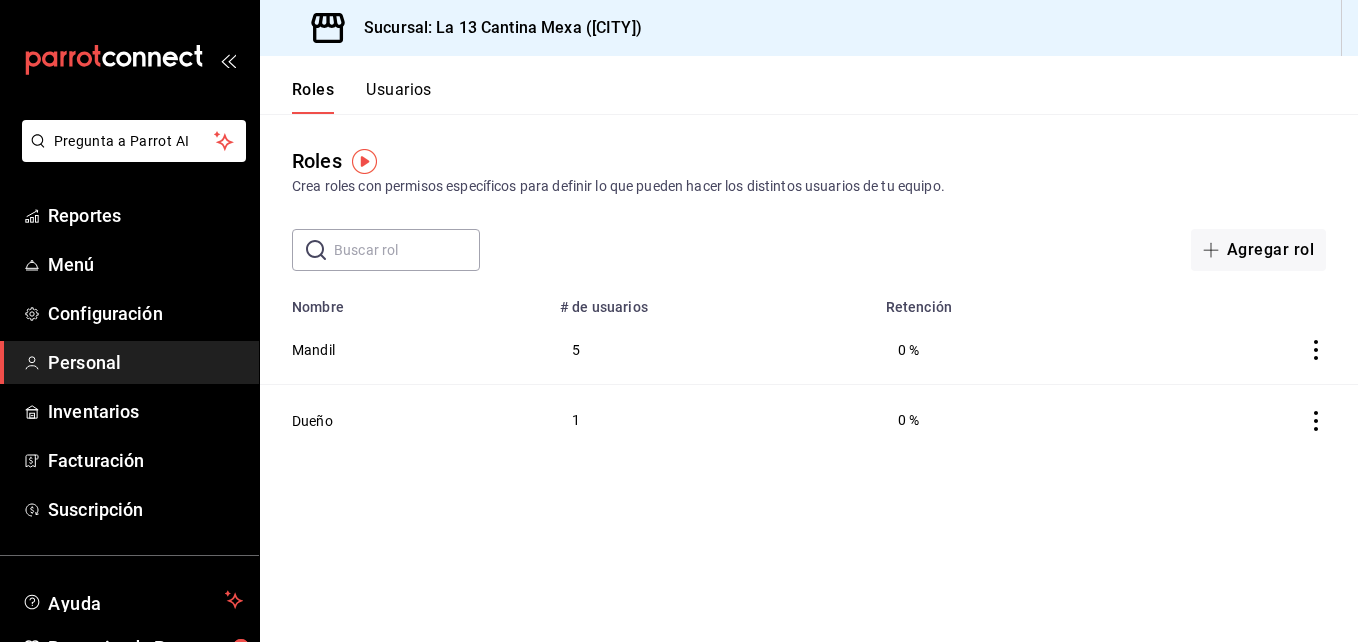 click on "Usuarios" at bounding box center [399, 97] 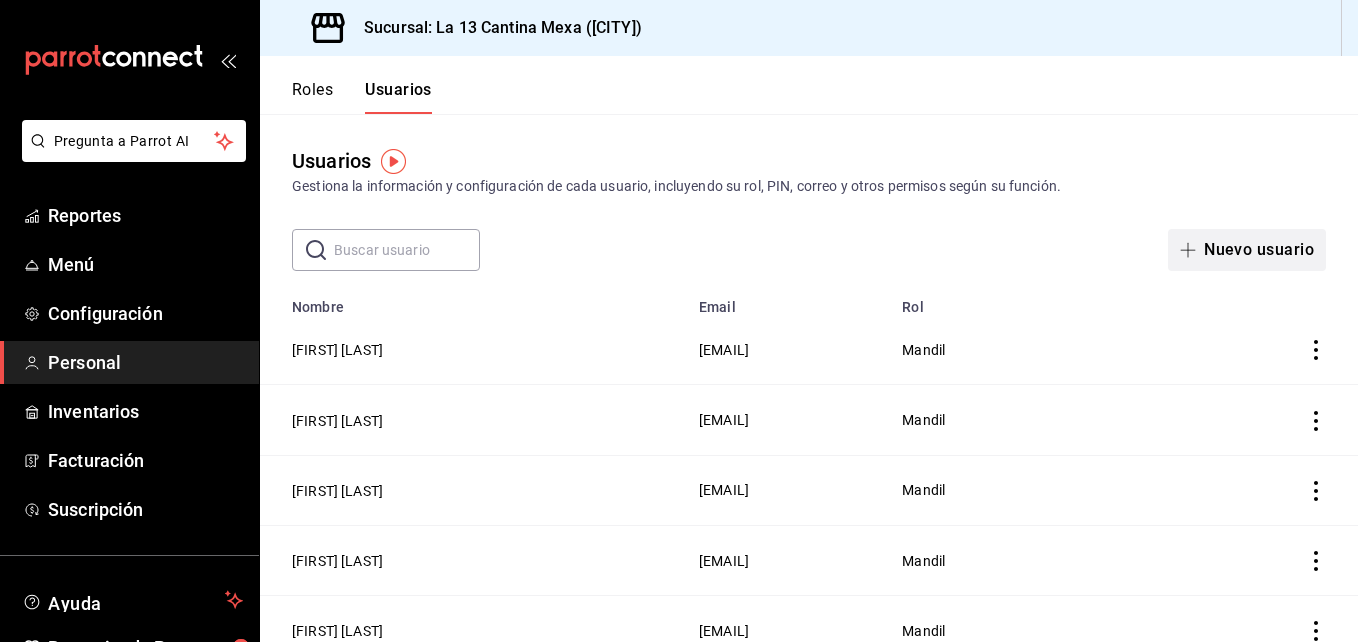click on "Nuevo usuario" at bounding box center (1247, 250) 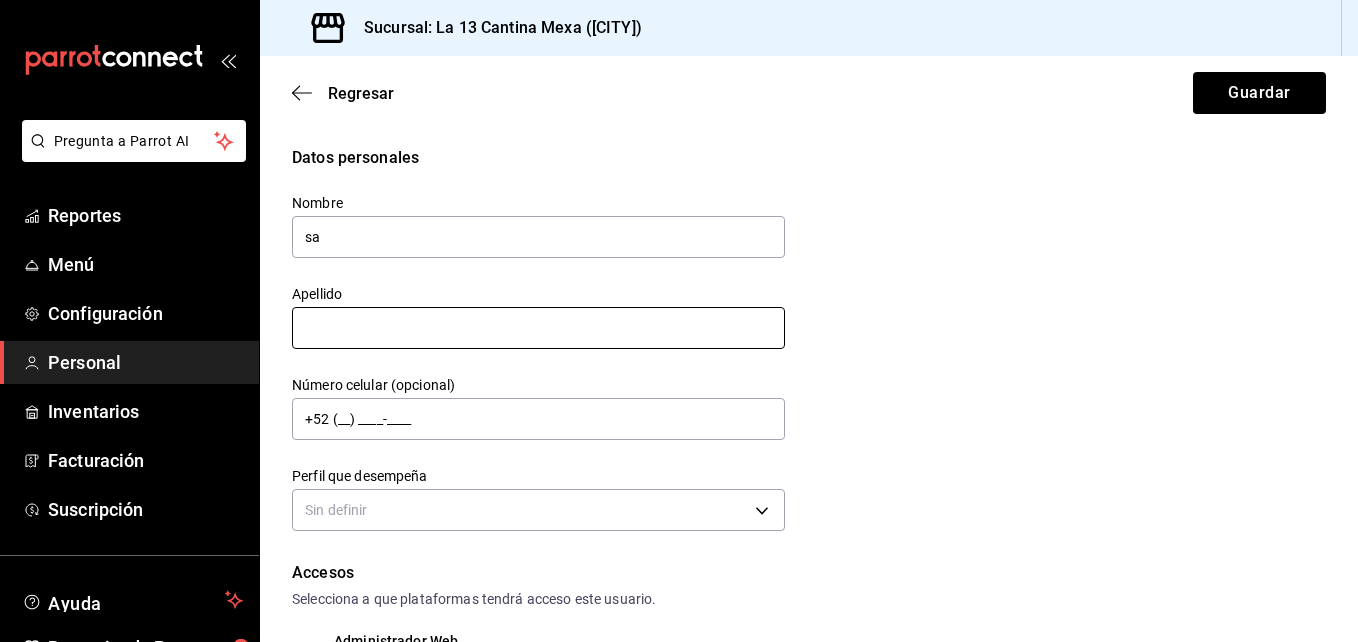 type on "s" 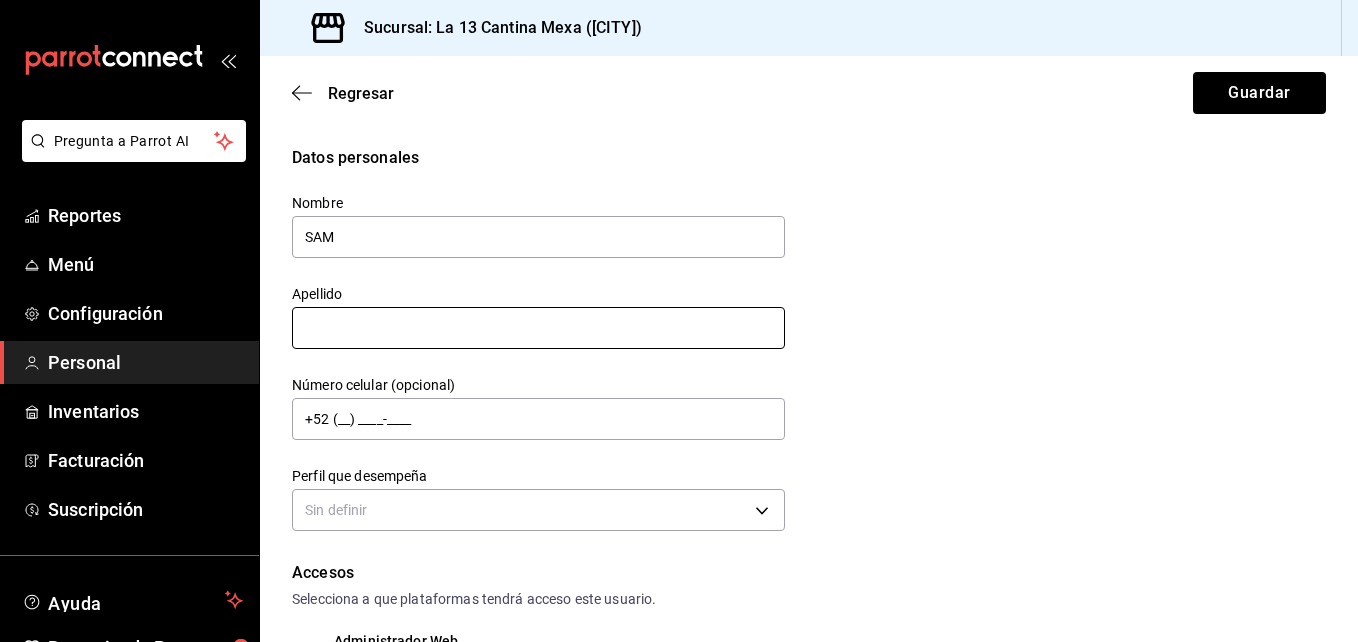 type on "SAM" 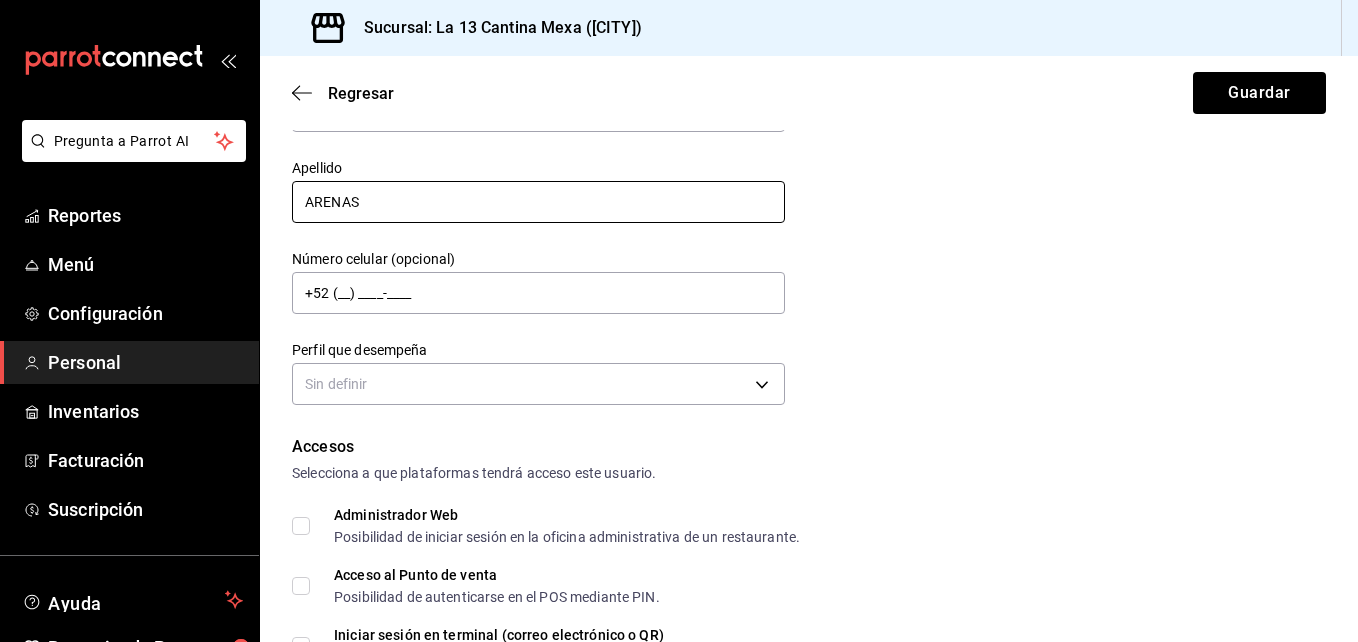 scroll, scrollTop: 127, scrollLeft: 0, axis: vertical 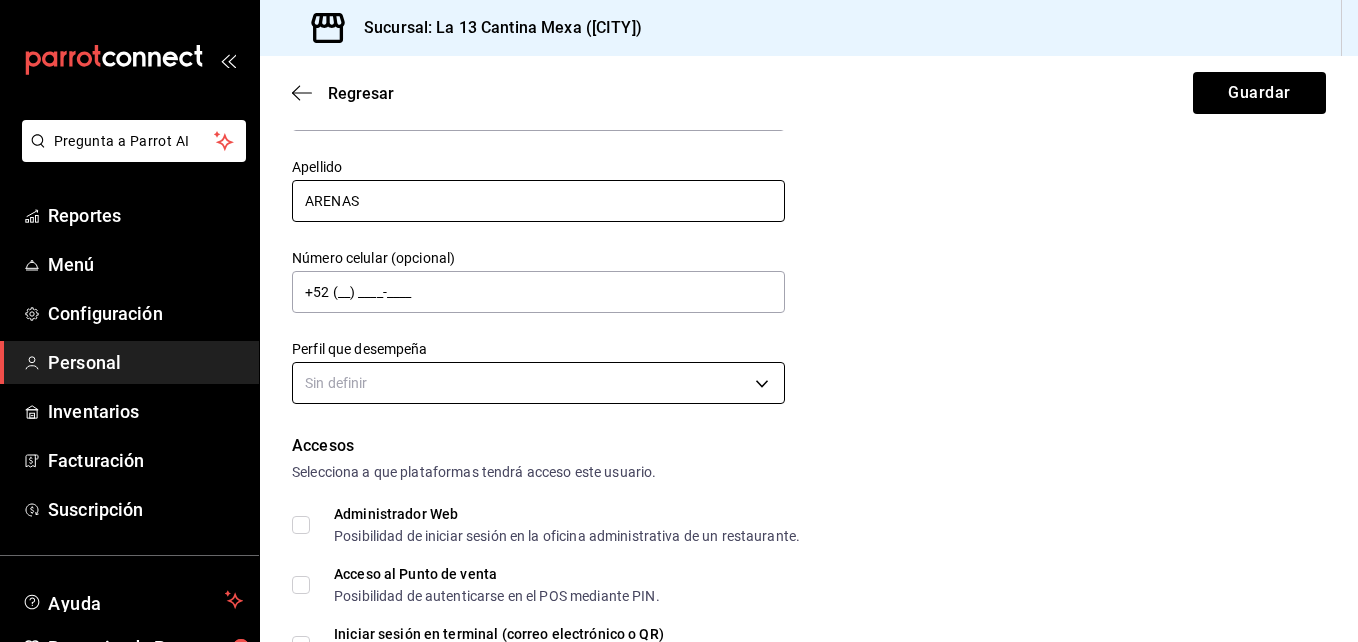 type on "ARENAS" 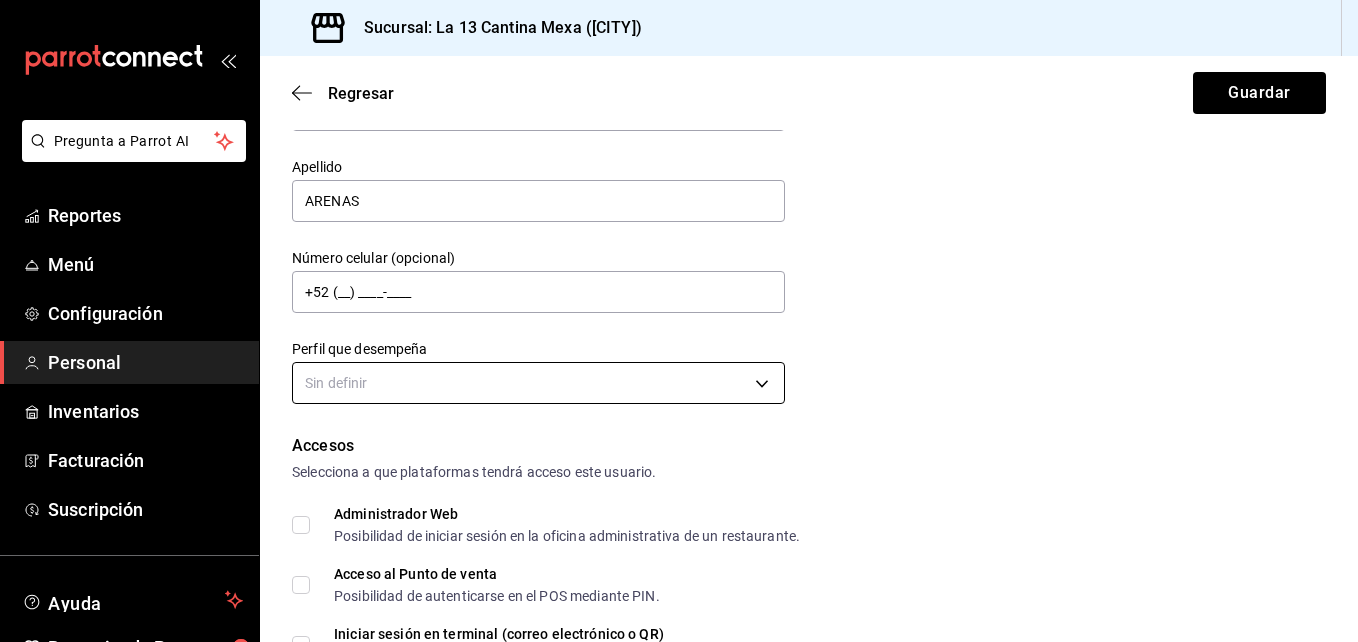 click on "Pregunta a Parrot AI Reportes   Menú   Configuración   Personal   Inventarios   Facturación   Suscripción   Ayuda Recomienda Parrot   [FIRST] [LAST]   Sugerir nueva función   Sucursal: La 13 Cantina Mexa ([CITY]) Regresar Guardar Datos personales Nombre SAM Apellido ARENAS Número celular (opcional) +52 (__) ____-____ Perfil que desempeña Sin definir Accesos Selecciona a que plataformas tendrá acceso este usuario. Administrador Web Posibilidad de iniciar sesión en la oficina administrativa de un restaurante.  Acceso al Punto de venta Posibilidad de autenticarse en el POS mediante PIN.  Iniciar sesión en terminal (correo electrónico o QR) Los usuarios podrán iniciar sesión y aceptar términos y condiciones en la terminal. Acceso uso de terminal Los usuarios podrán acceder y utilizar la terminal para visualizar y procesar pagos de sus órdenes. Correo electrónico Se volverá obligatorio al tener ciertos accesos activados. Contraseña Contraseña Repetir contraseña Repetir contraseña PIN" at bounding box center [679, 321] 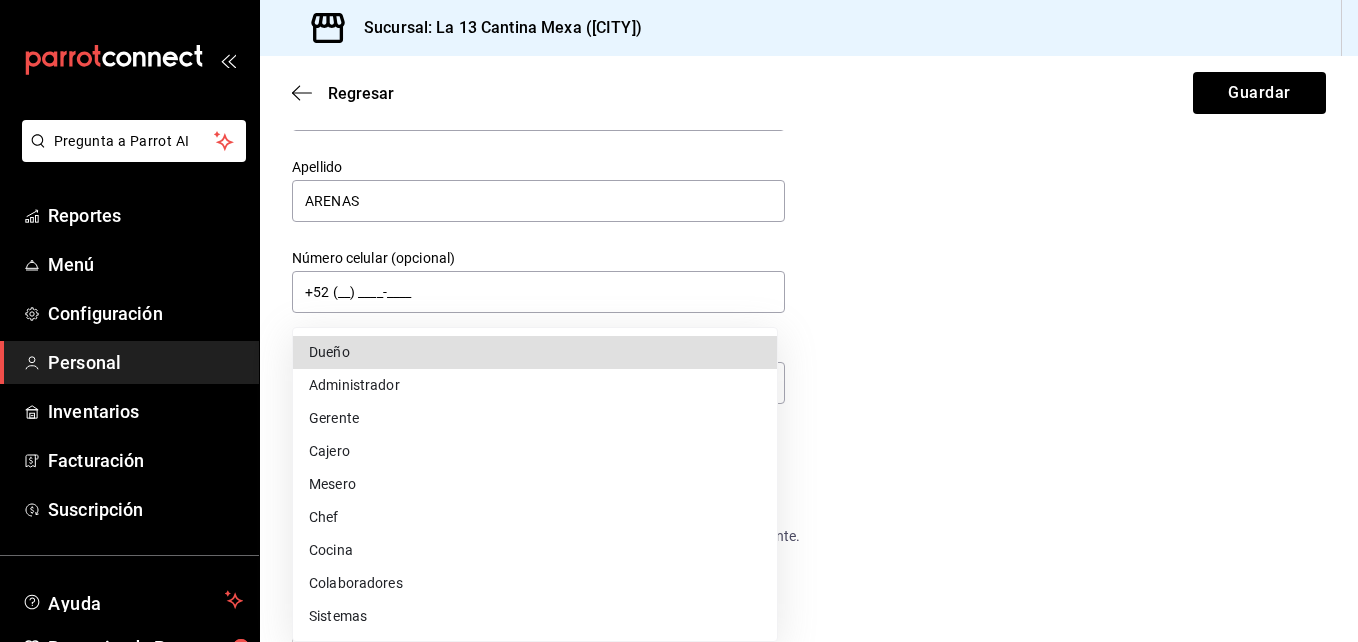 click on "Mesero" at bounding box center [535, 484] 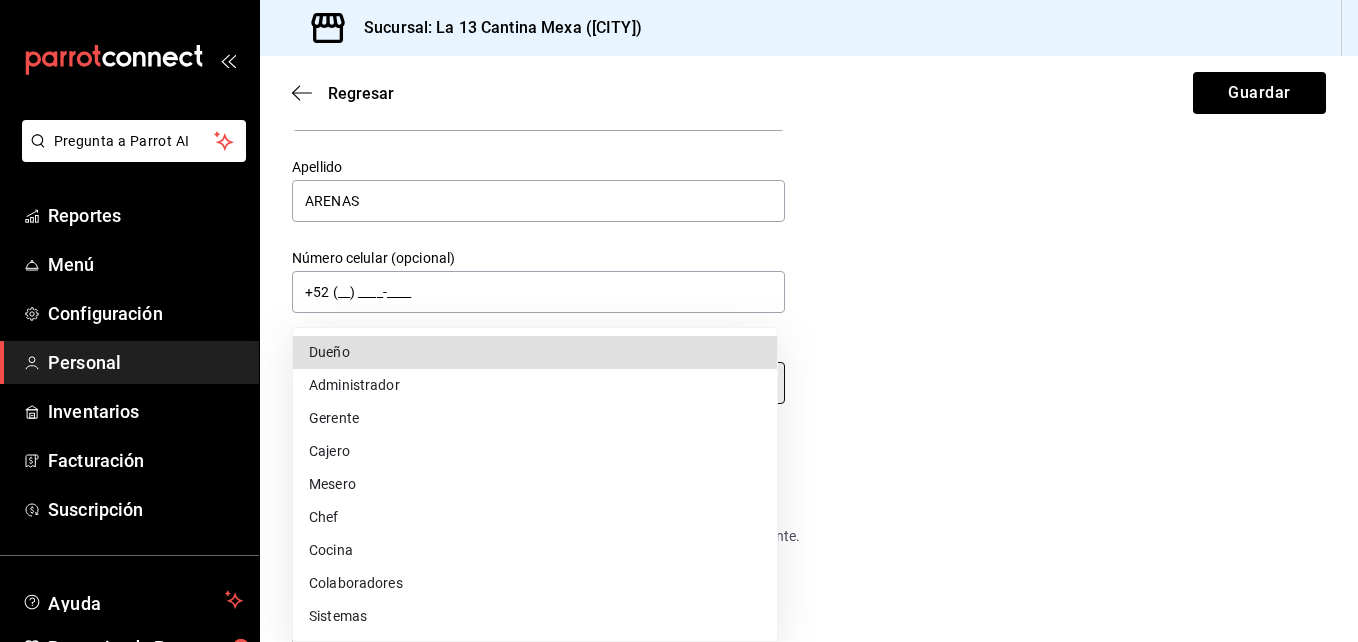 type on "WAITER" 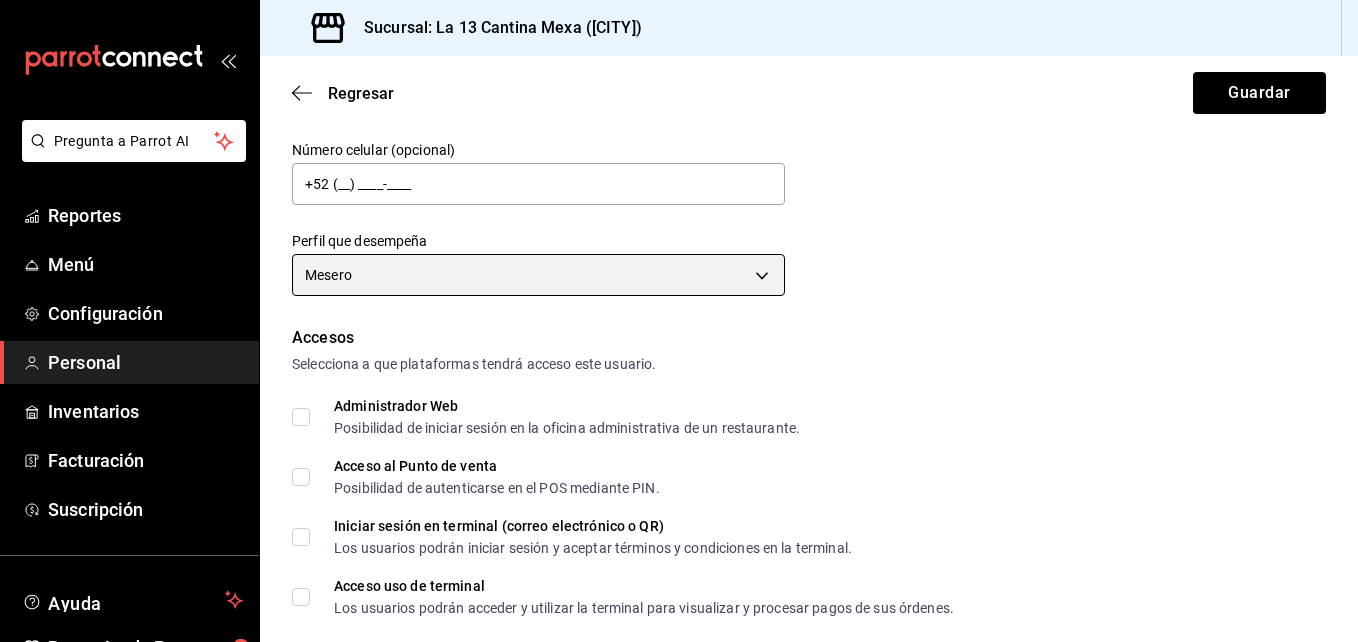 scroll, scrollTop: 243, scrollLeft: 0, axis: vertical 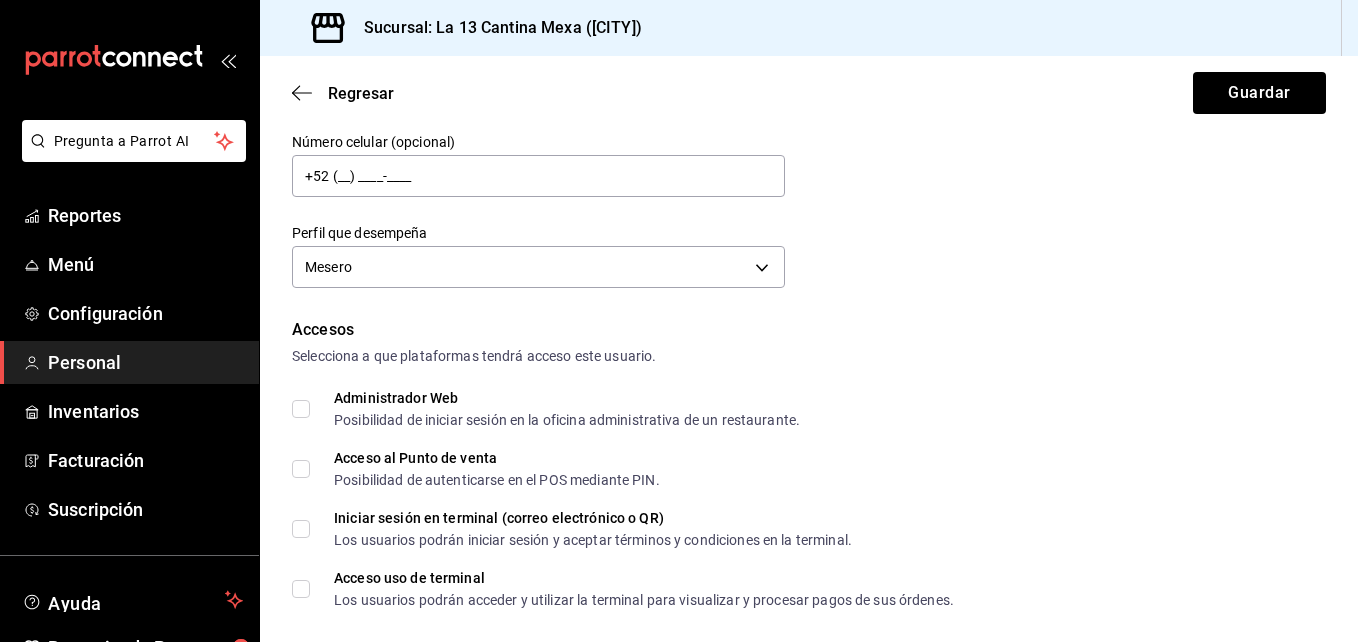 click on "Datos personales Nombre SAM Apellido ARENAS Número celular (opcional) +52 (__) ____-____ Perfil que desempeña Mesero WAITER Accesos Selecciona a que plataformas tendrá acceso este usuario. Administrador Web Posibilidad de iniciar sesión en la oficina administrativa de un restaurante.  Acceso al Punto de venta Posibilidad de autenticarse en el POS mediante PIN.  Iniciar sesión en terminal (correo electrónico o QR) Los usuarios podrán iniciar sesión y aceptar términos y condiciones en la terminal. Acceso uso de terminal Los usuarios podrán acceder y utilizar la terminal para visualizar y procesar pagos de sus órdenes. Correo electrónico Se volverá obligatorio al tener ciertos accesos activados. Contraseña Contraseña Repetir contraseña Repetir contraseña PIN Validar PIN ​ Generar PIN automático Notificaciones Selecciona que notificaciones quieres que reciba este usuario. Corte de Caja Permitir recibir notificaciones sobre el cierre de sesión de caja. Plan de Suscripción Roles" at bounding box center [809, 613] 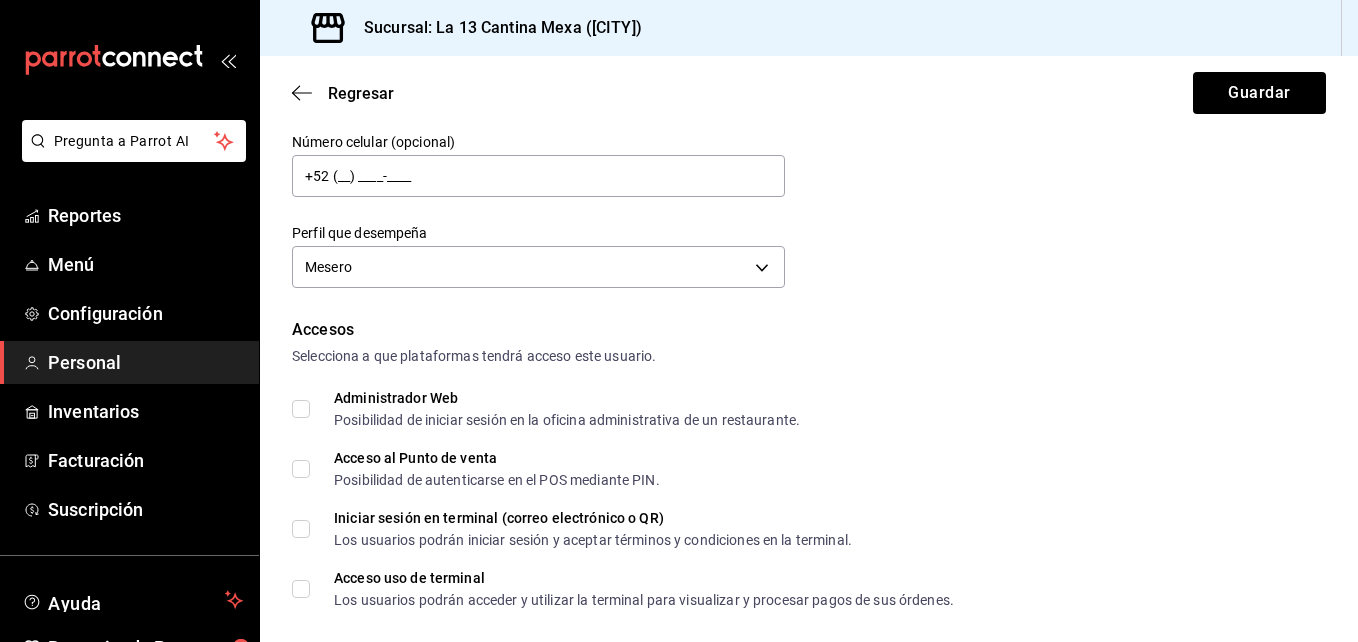 click on "Iniciar sesión en terminal (correo electrónico o QR) Los usuarios podrán iniciar sesión y aceptar términos y condiciones en la terminal." at bounding box center (301, 529) 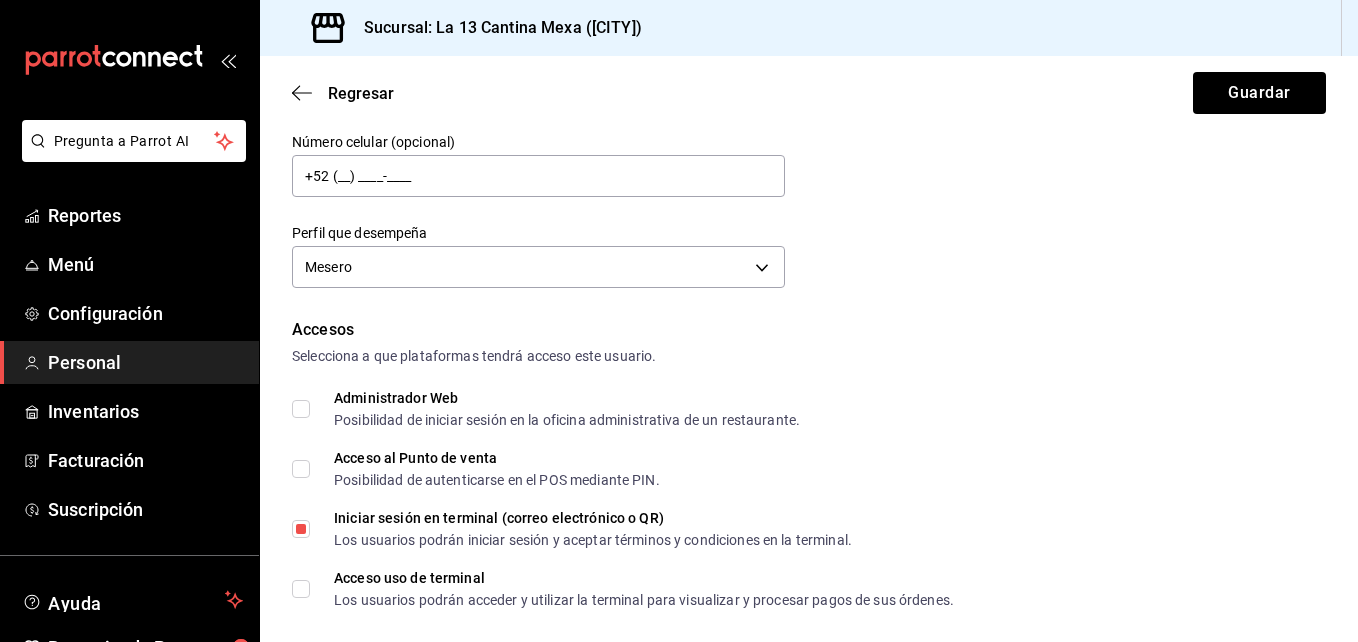 click on "Acceso al Punto de venta Posibilidad de autenticarse en el POS mediante PIN." at bounding box center [301, 469] 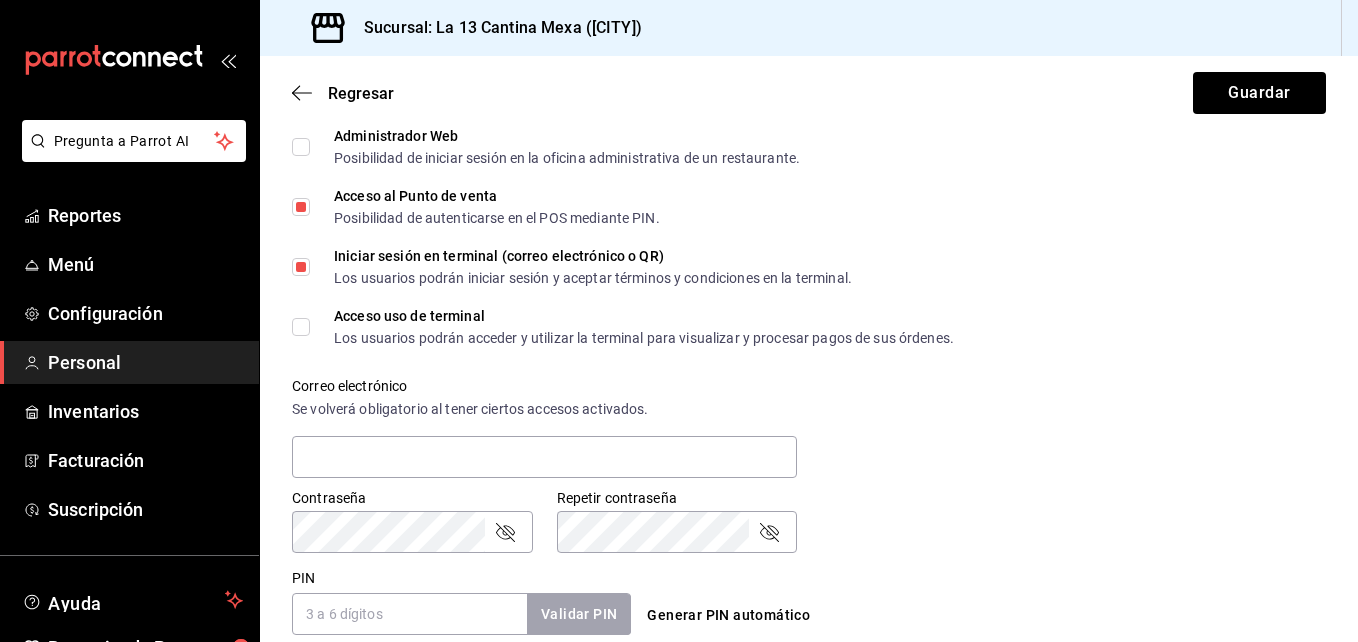 scroll, scrollTop: 506, scrollLeft: 0, axis: vertical 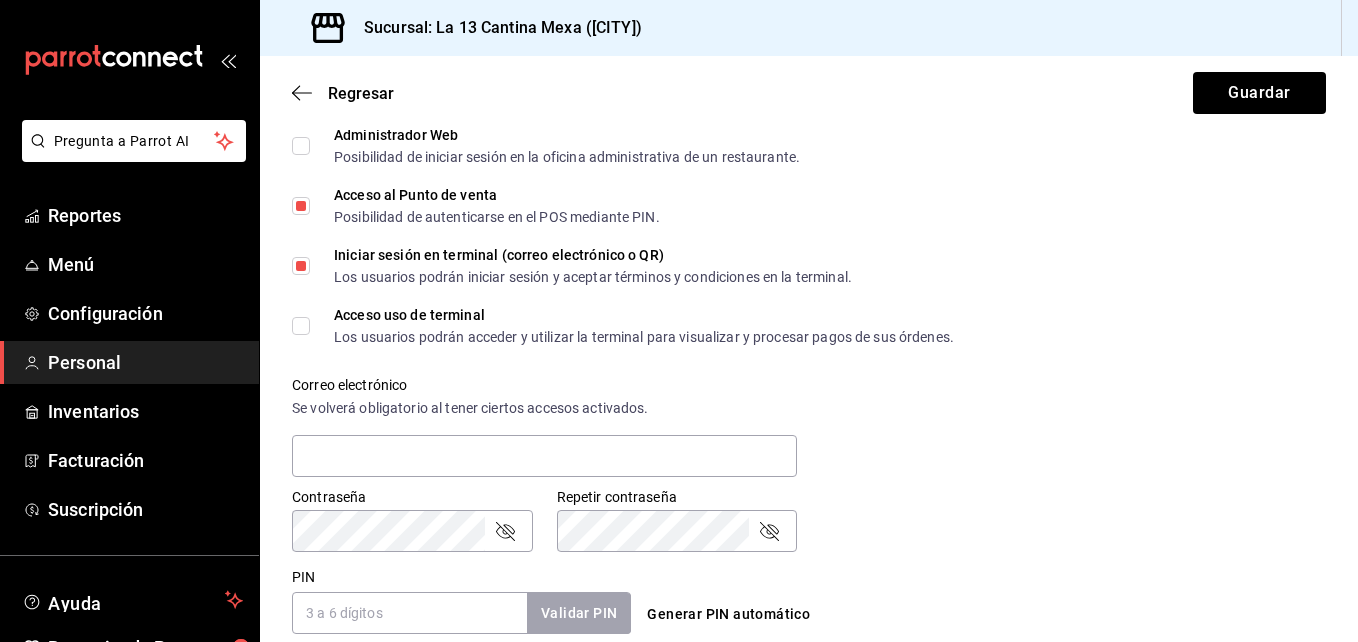 click on "Acceso uso de terminal Los usuarios podrán acceder y utilizar la terminal para visualizar y procesar pagos de sus órdenes." at bounding box center (623, 326) 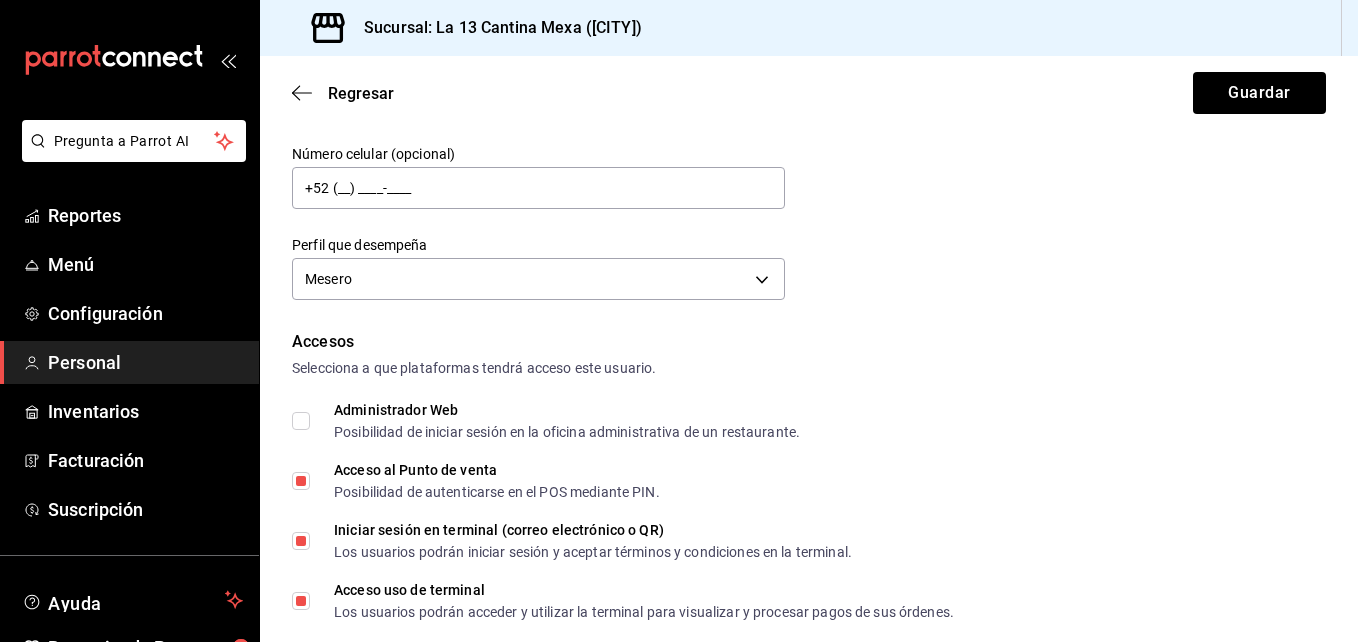 scroll, scrollTop: 230, scrollLeft: 0, axis: vertical 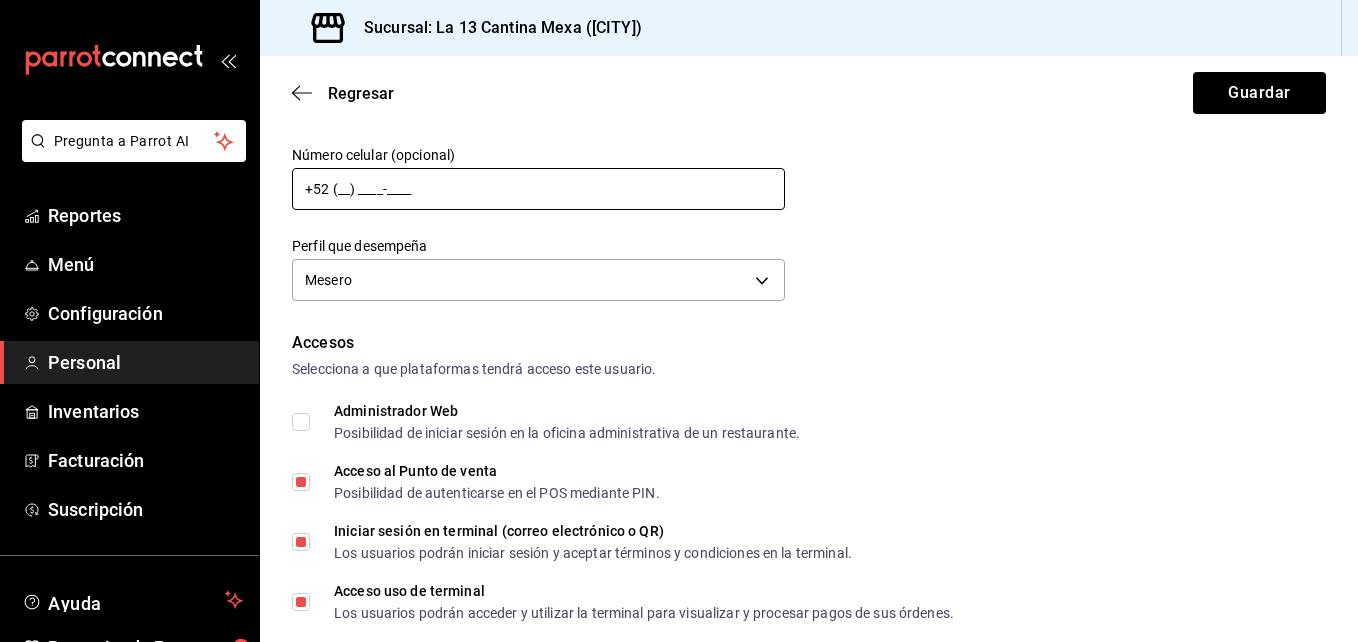 click on "+52 (__) ____-____" at bounding box center (538, 189) 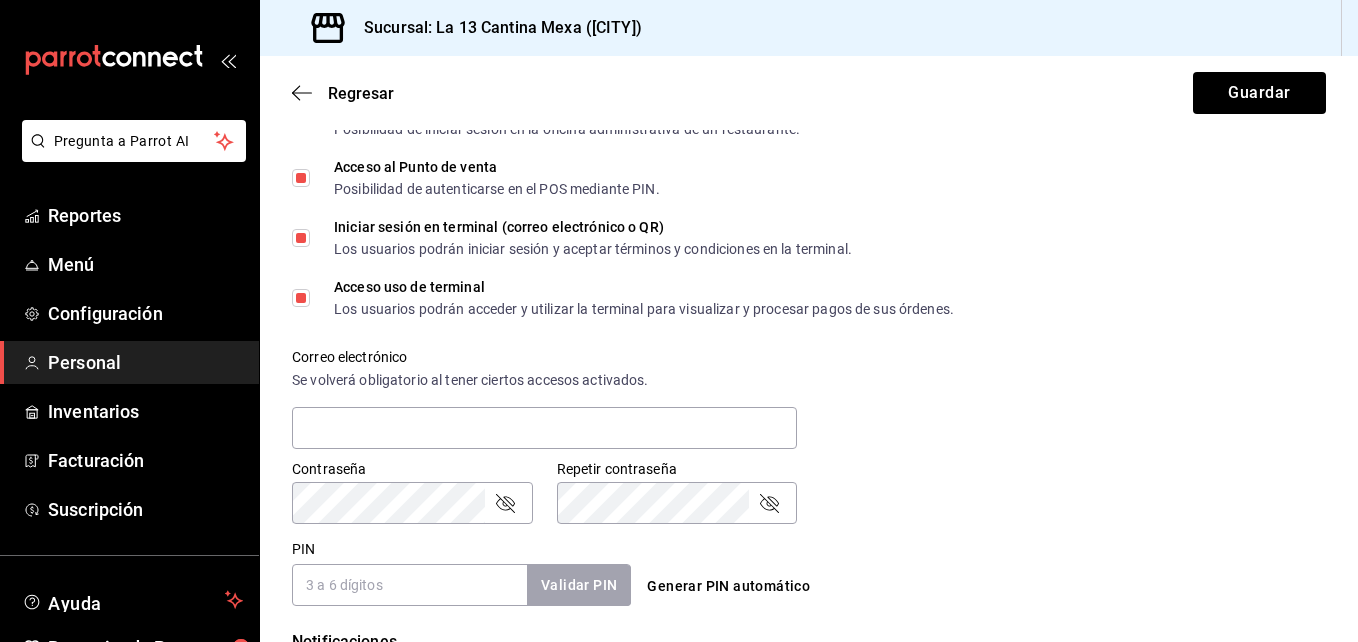scroll, scrollTop: 535, scrollLeft: 0, axis: vertical 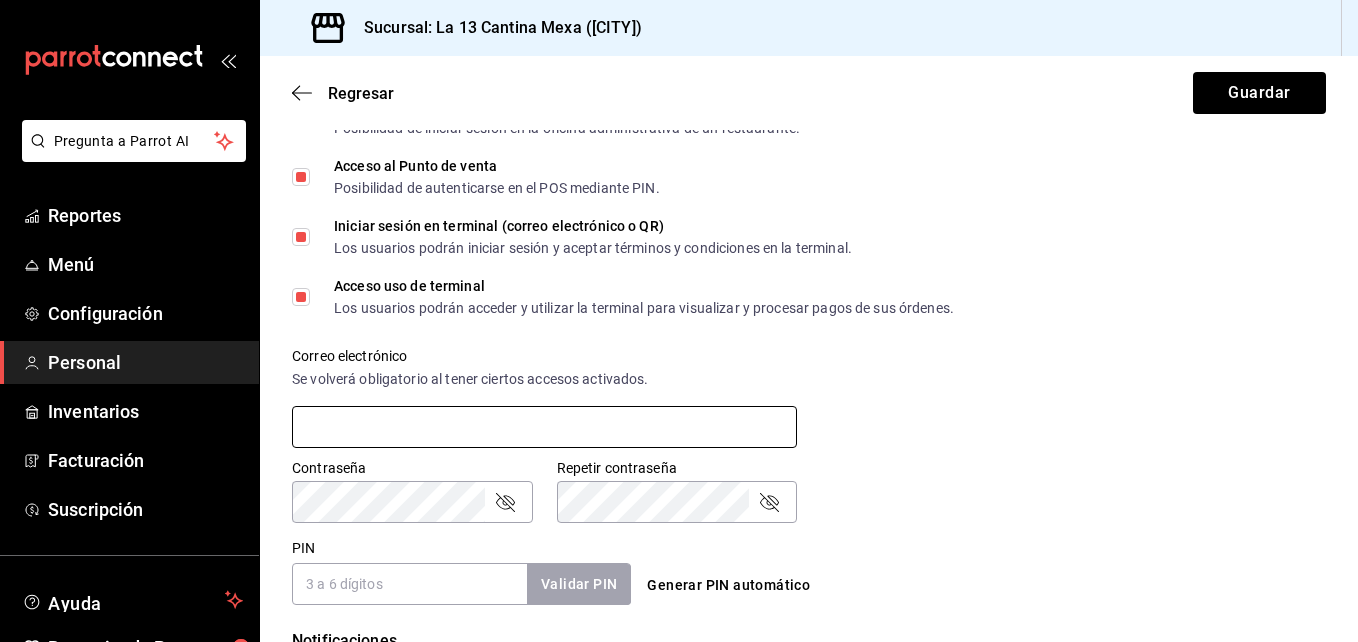 type on "+52 (55) [PHONE]" 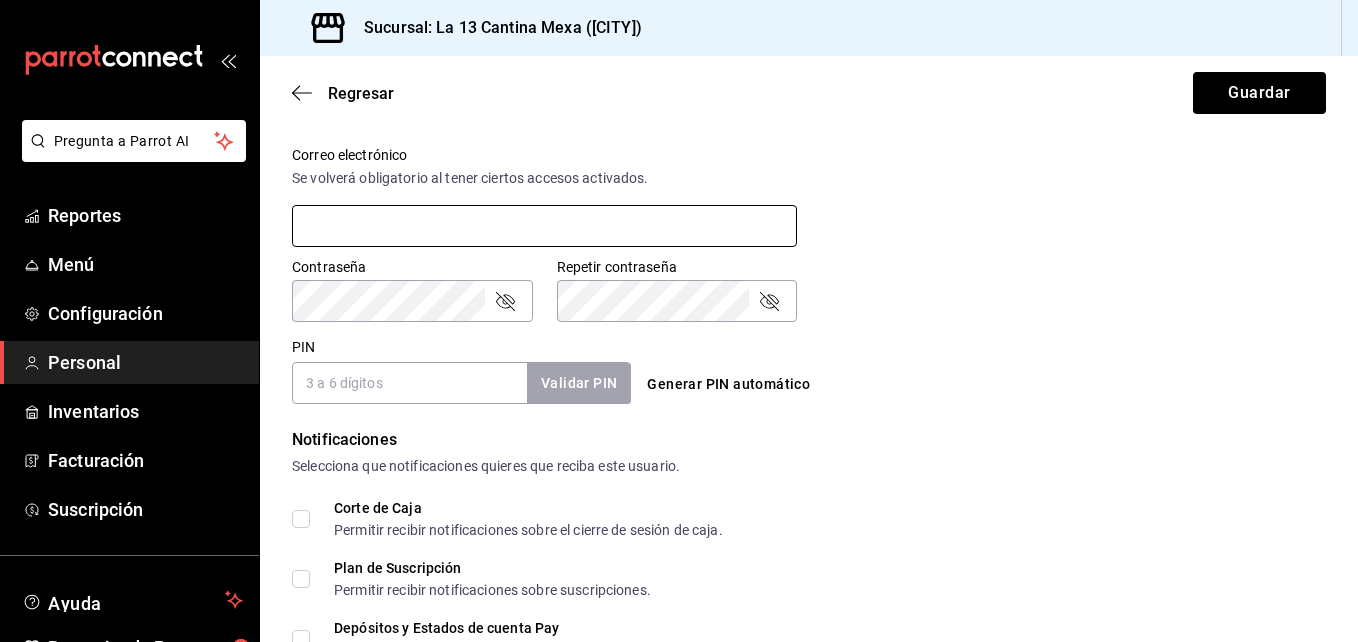 scroll, scrollTop: 736, scrollLeft: 0, axis: vertical 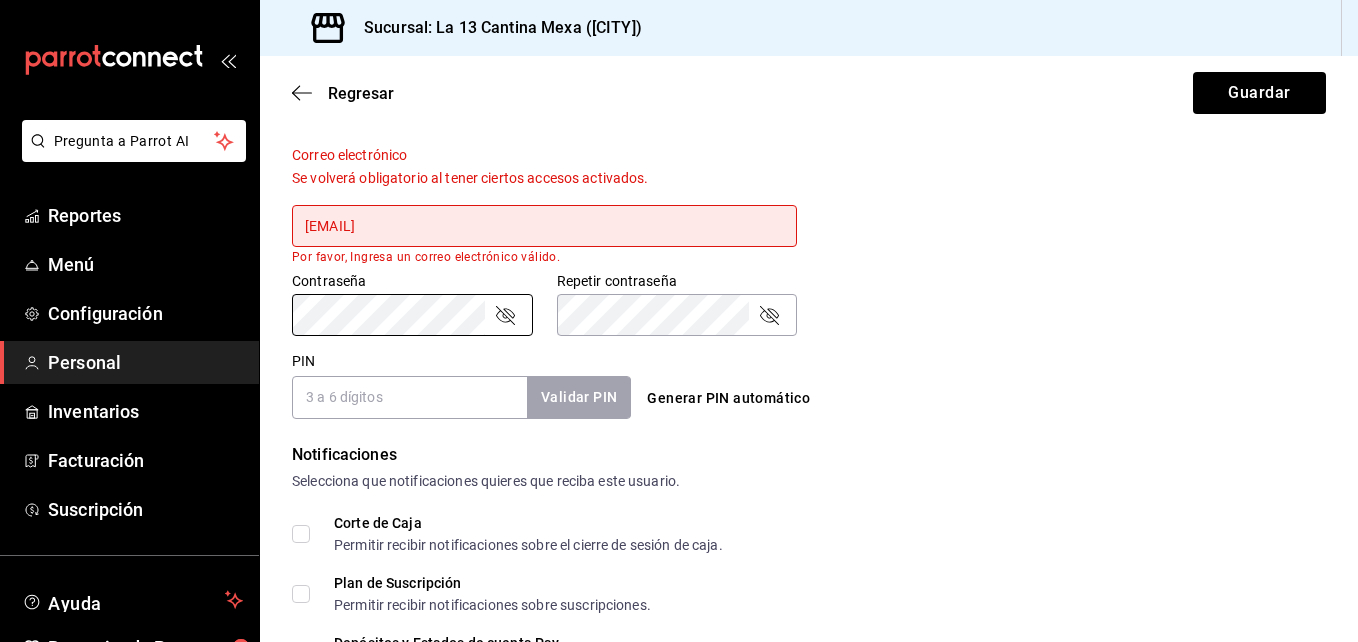 click on "[EMAIL]" at bounding box center [544, 226] 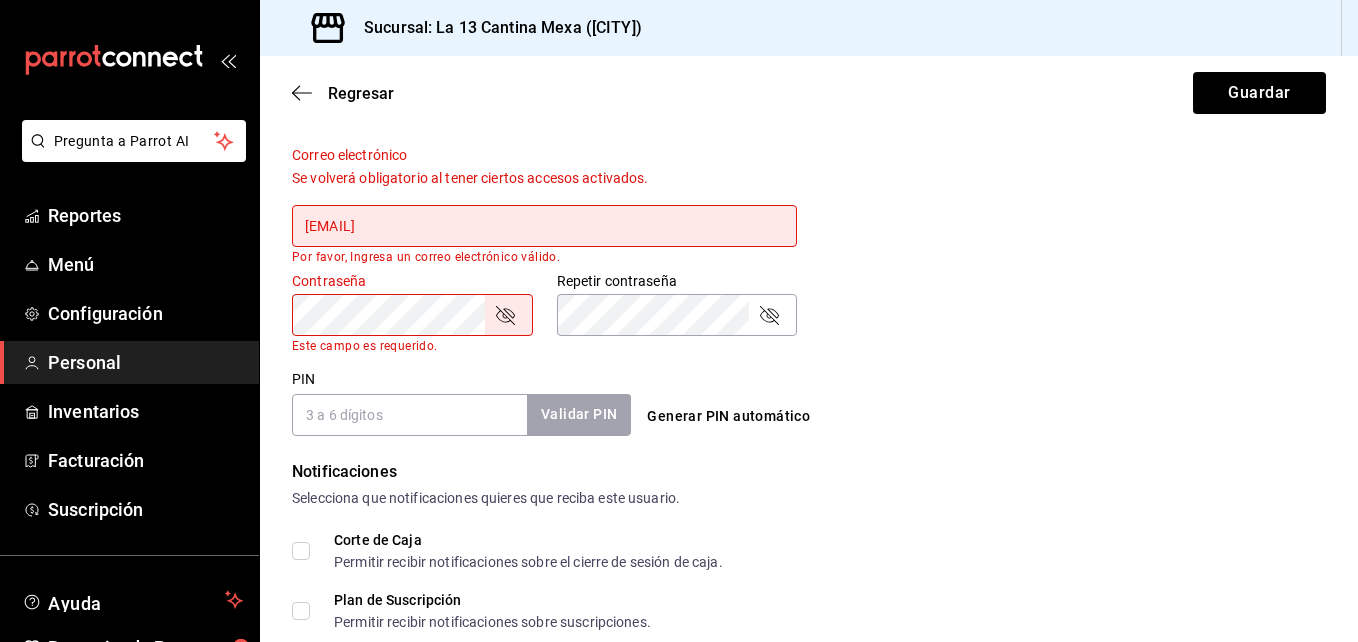 type on "[EMAIL]" 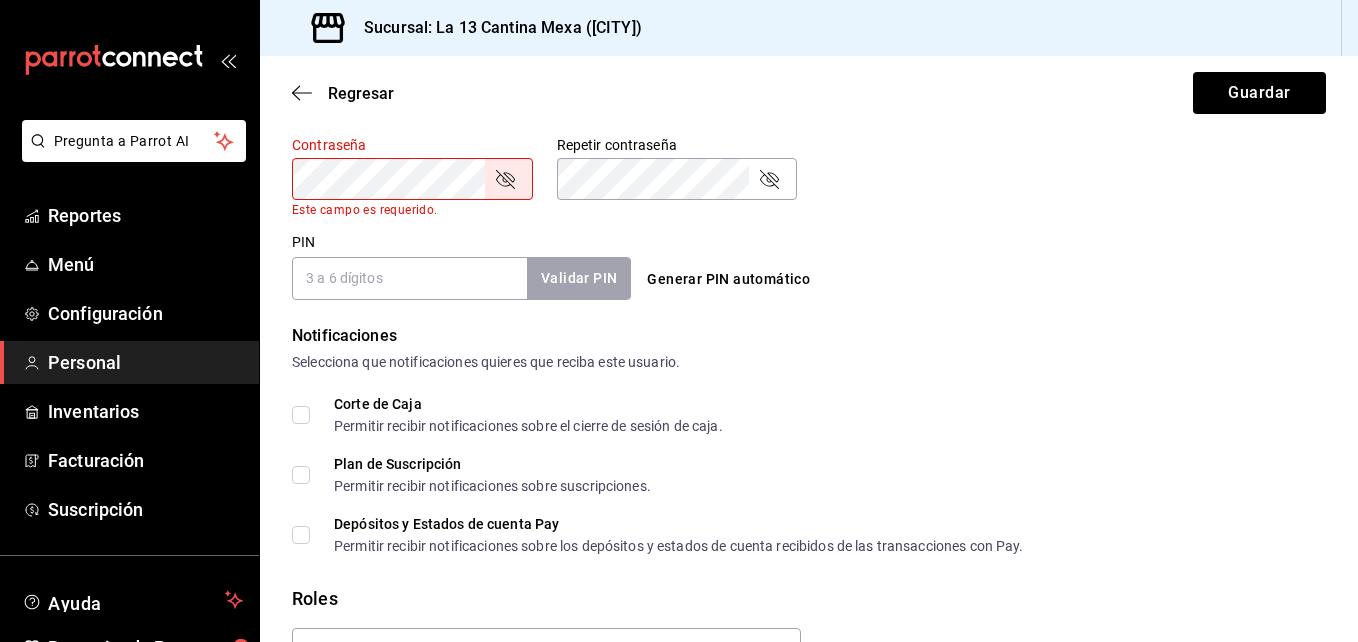 scroll, scrollTop: 859, scrollLeft: 0, axis: vertical 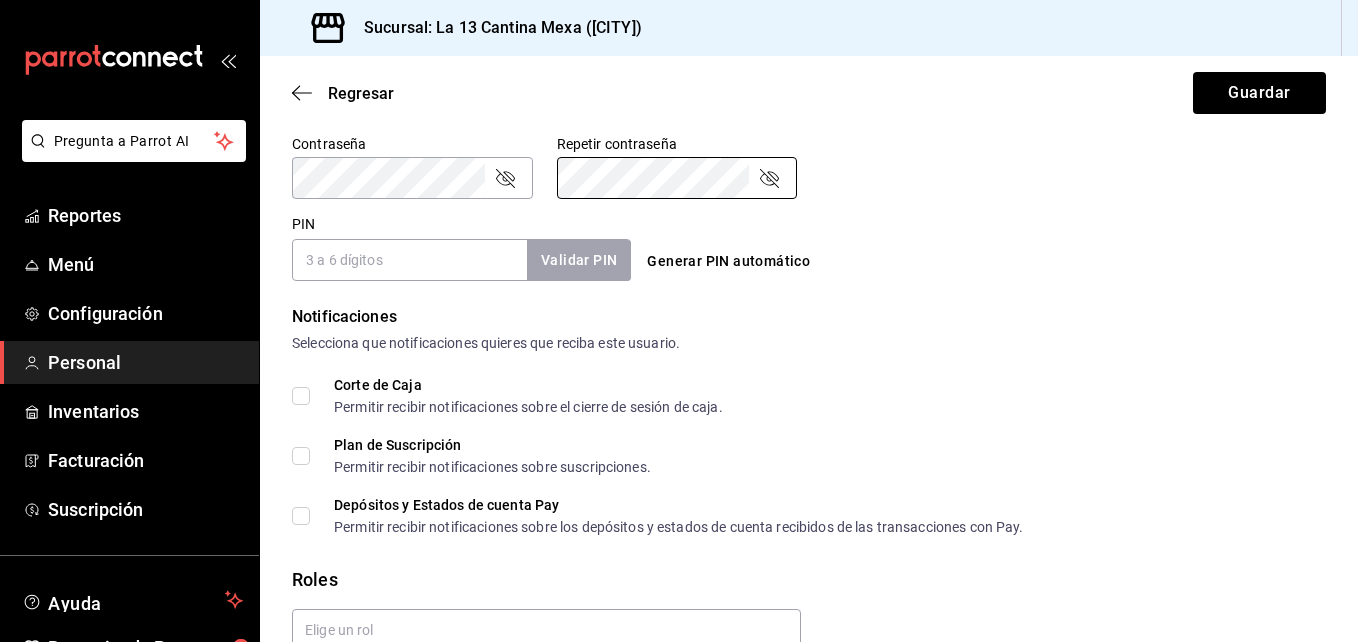 click on "PIN" at bounding box center [409, 260] 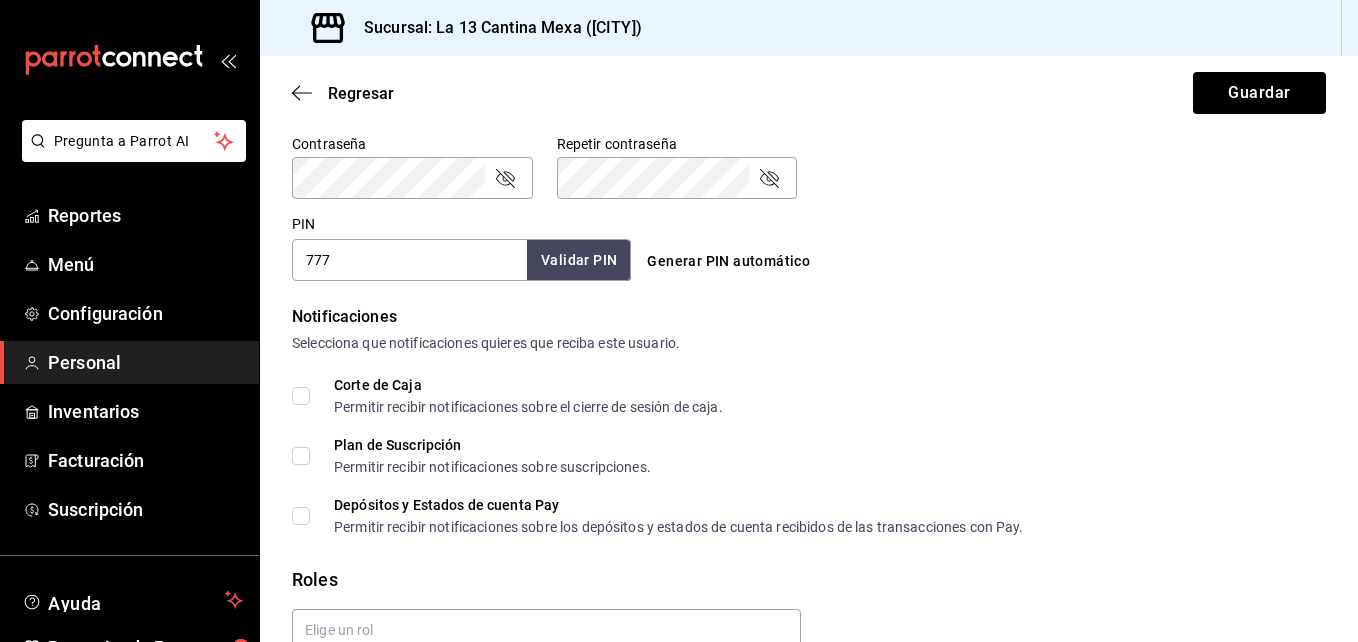 type on "777" 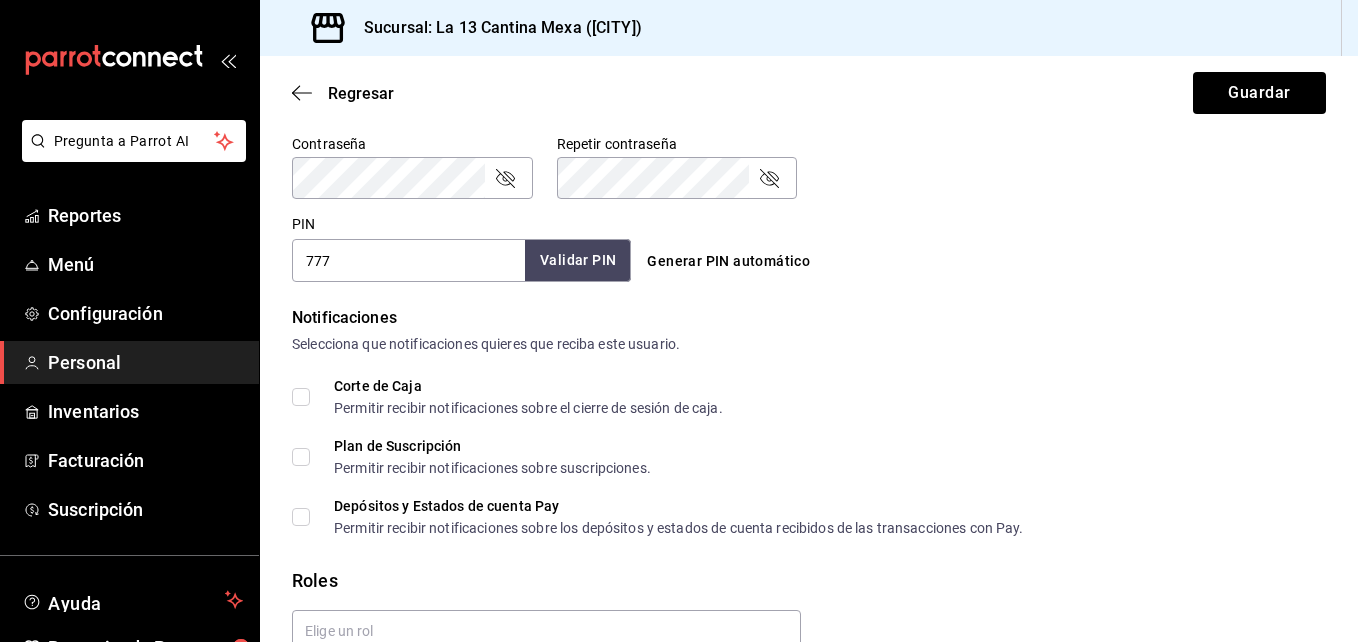 click on "Validar PIN" at bounding box center [578, 260] 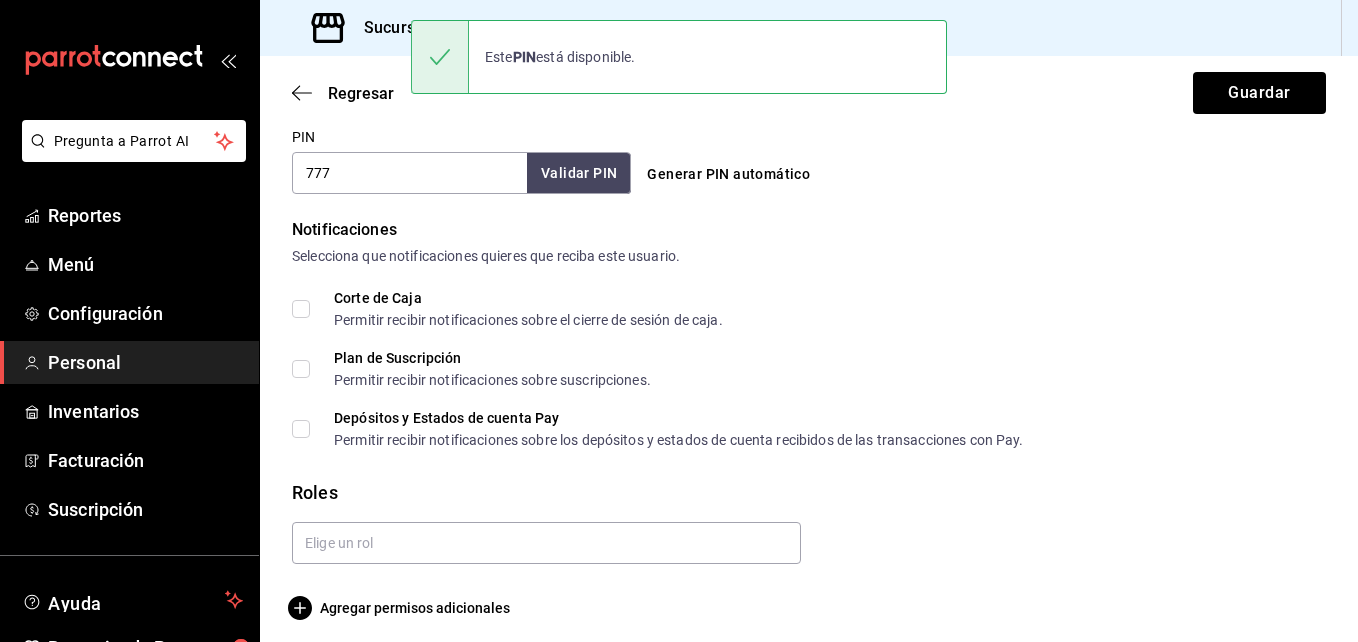 scroll, scrollTop: 951, scrollLeft: 0, axis: vertical 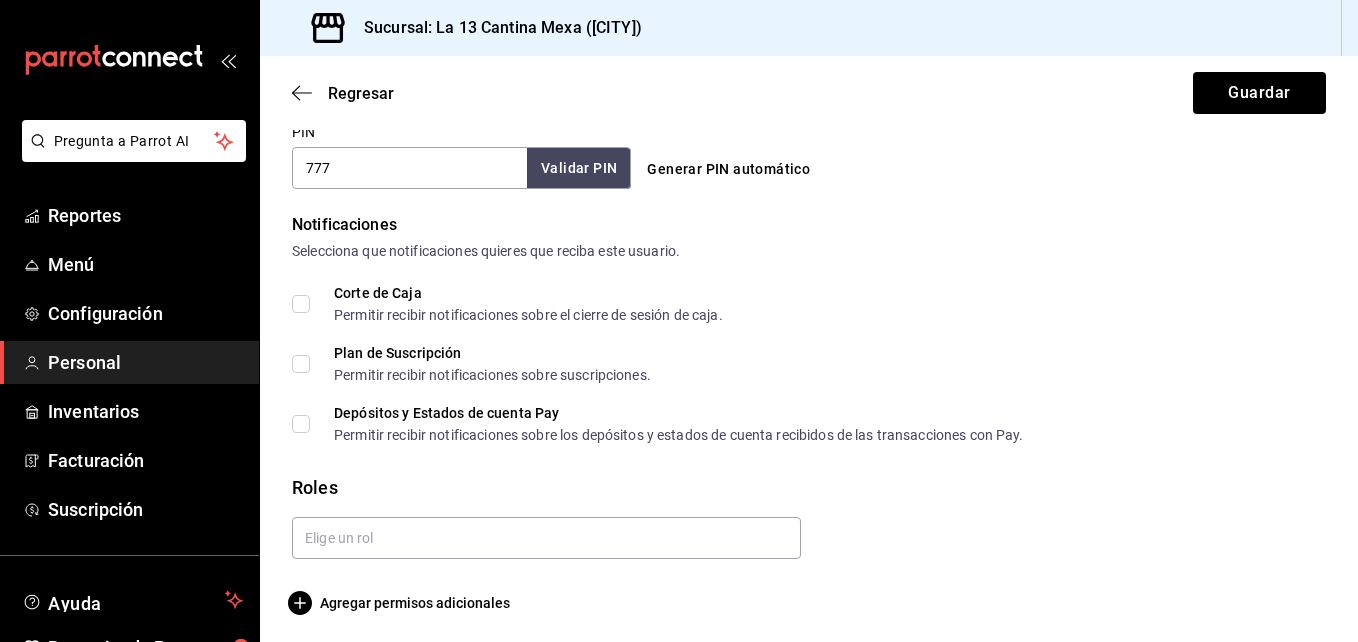 click on "Corte de Caja Permitir recibir notificaciones sobre el cierre de sesión de caja." at bounding box center [301, 304] 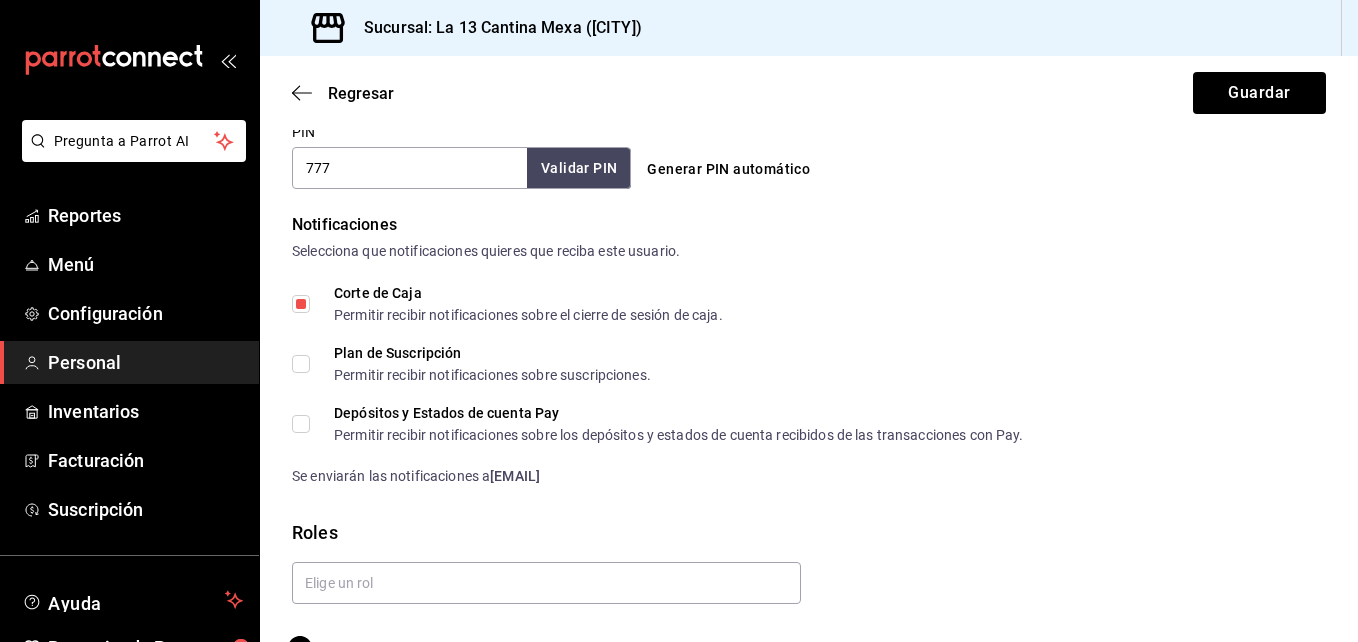 scroll, scrollTop: 1001, scrollLeft: 0, axis: vertical 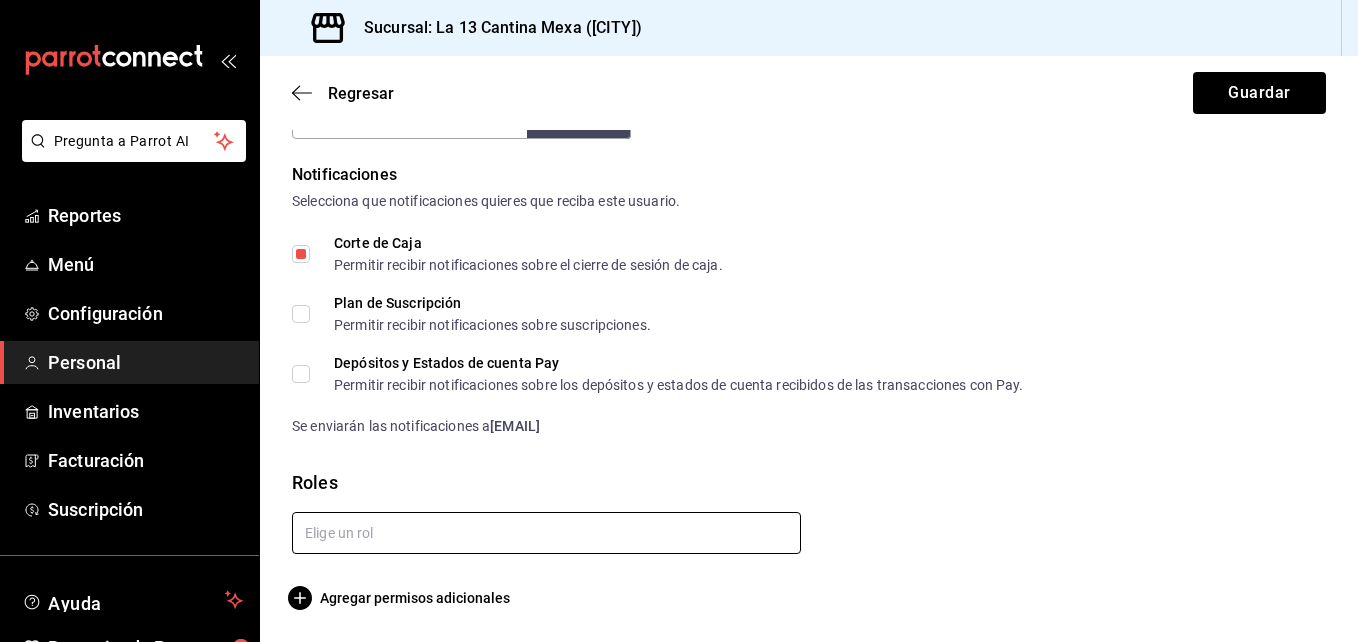 click at bounding box center (546, 533) 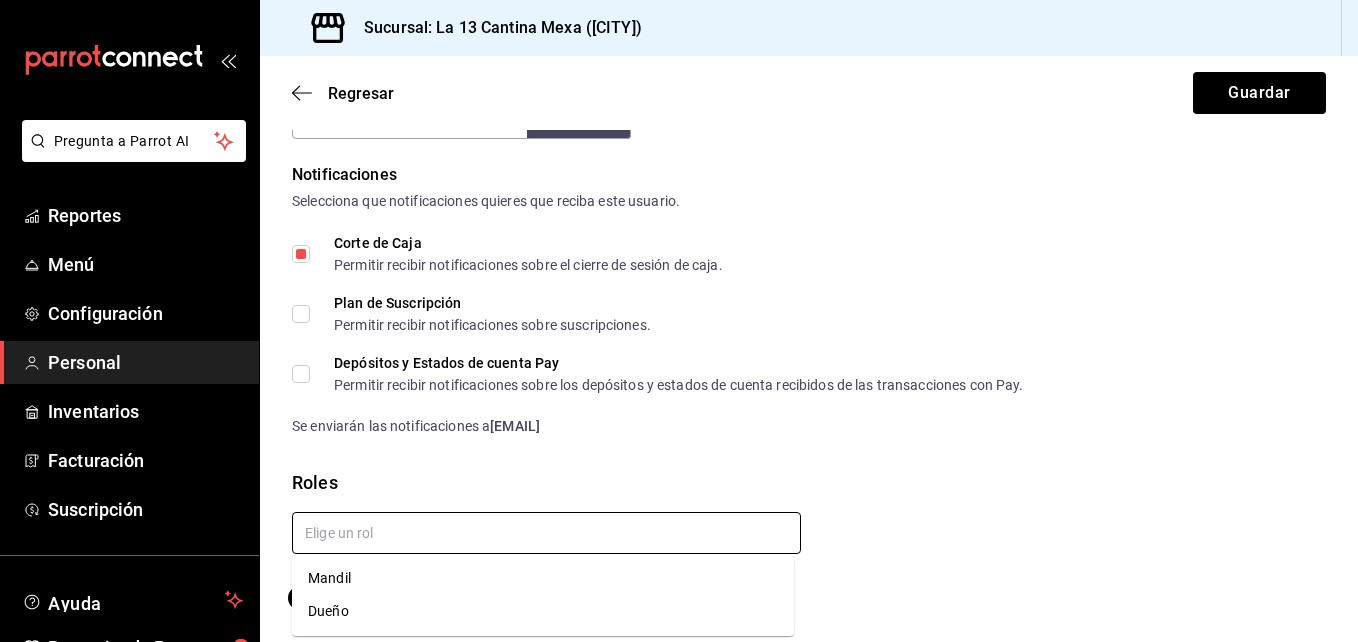 click on "Mandil" at bounding box center [543, 578] 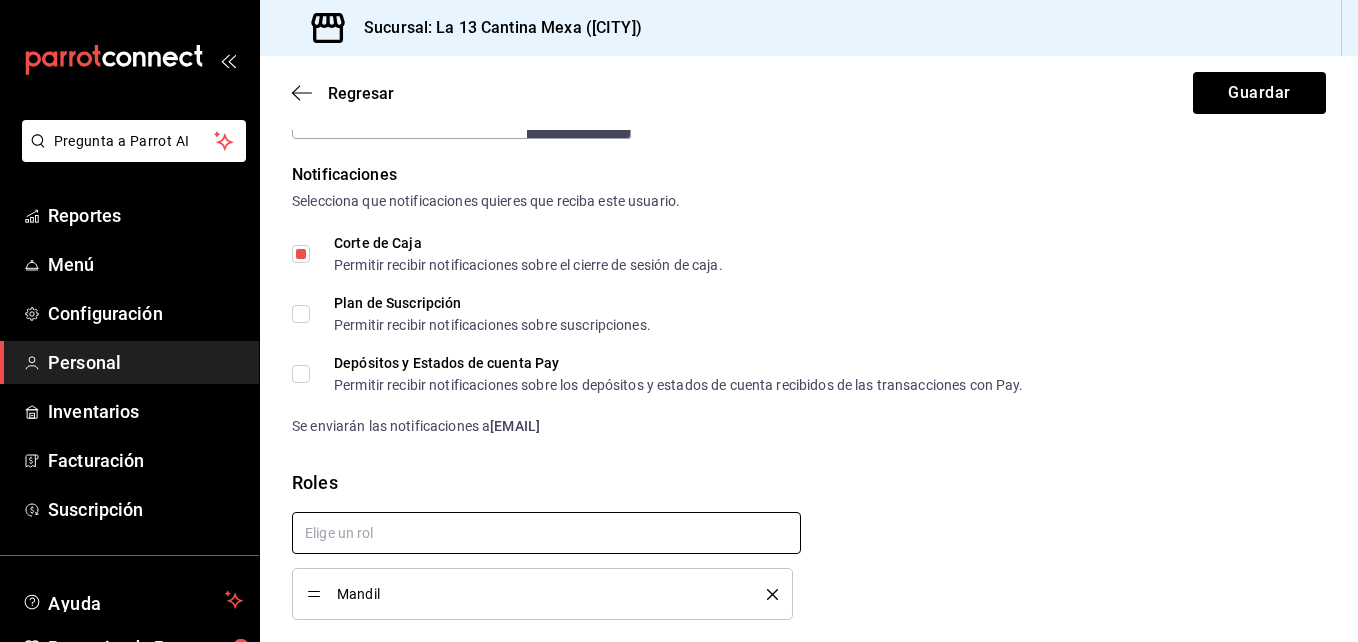 checkbox on "true" 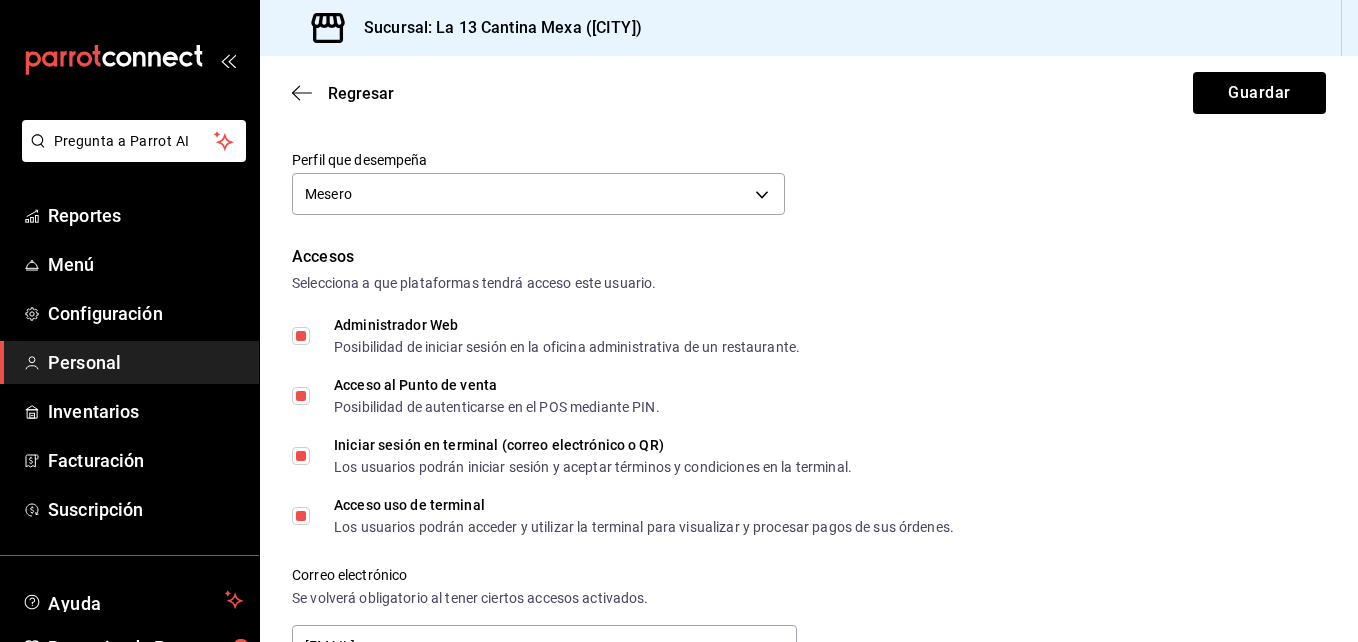 scroll, scrollTop: 116, scrollLeft: 0, axis: vertical 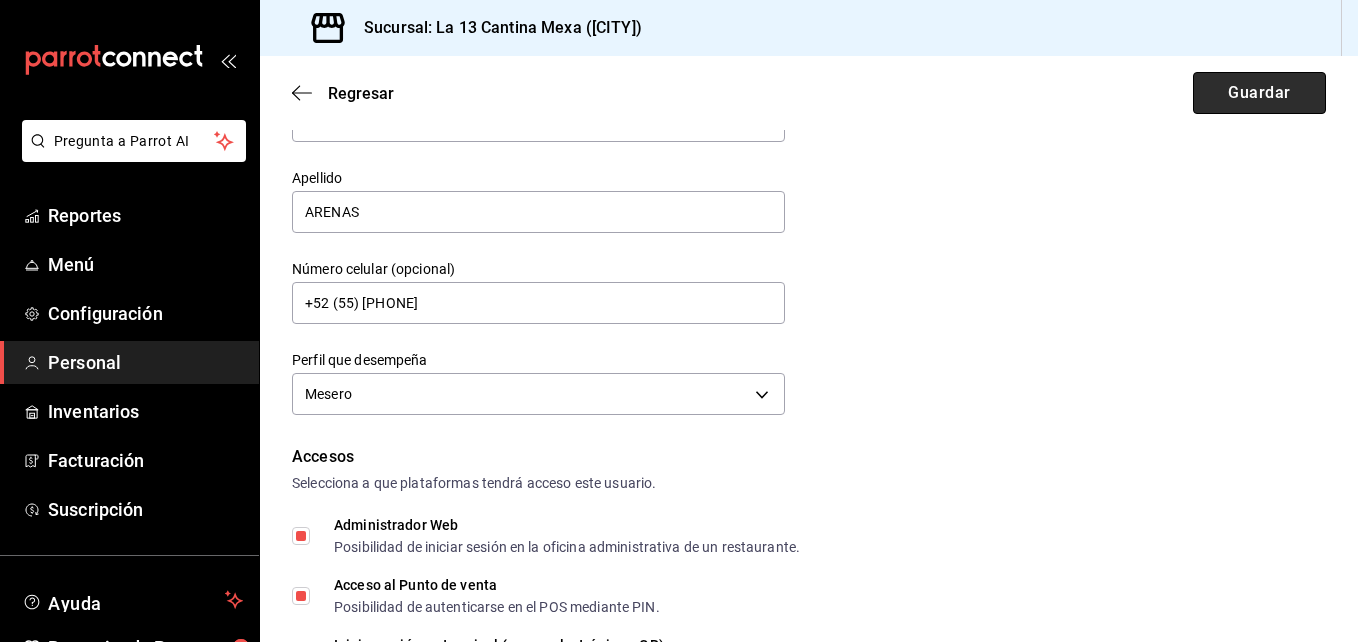 click on "Guardar" at bounding box center (1259, 93) 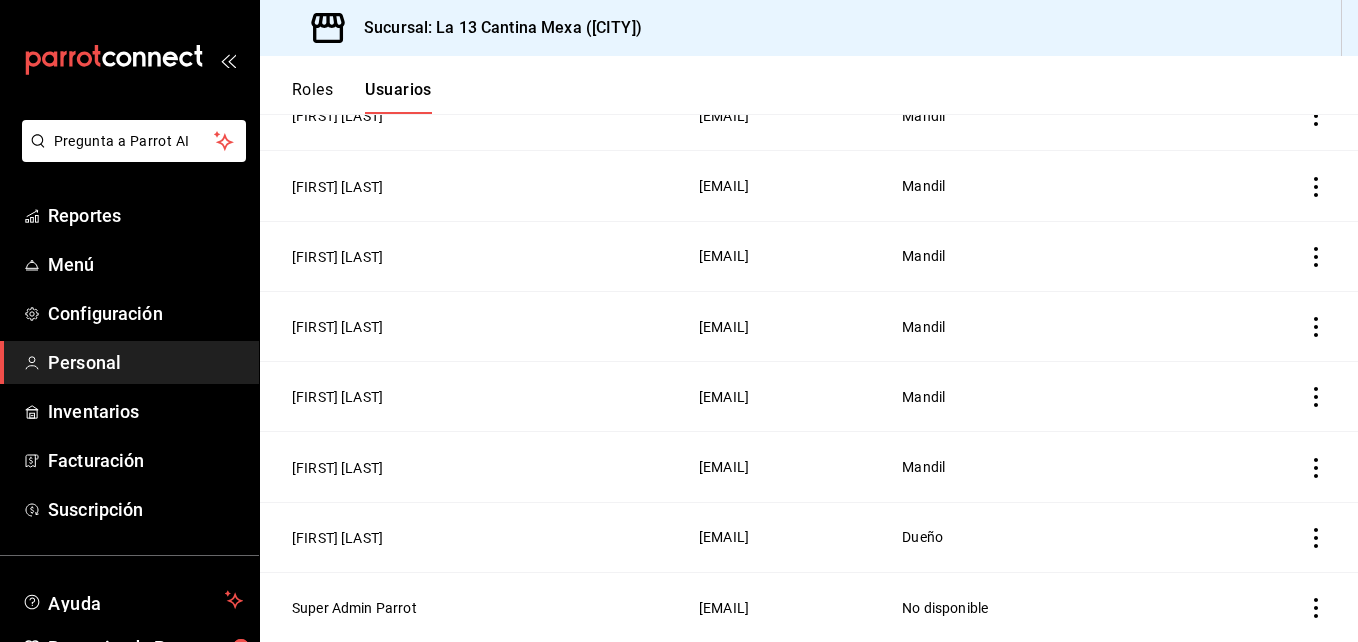 scroll, scrollTop: 0, scrollLeft: 0, axis: both 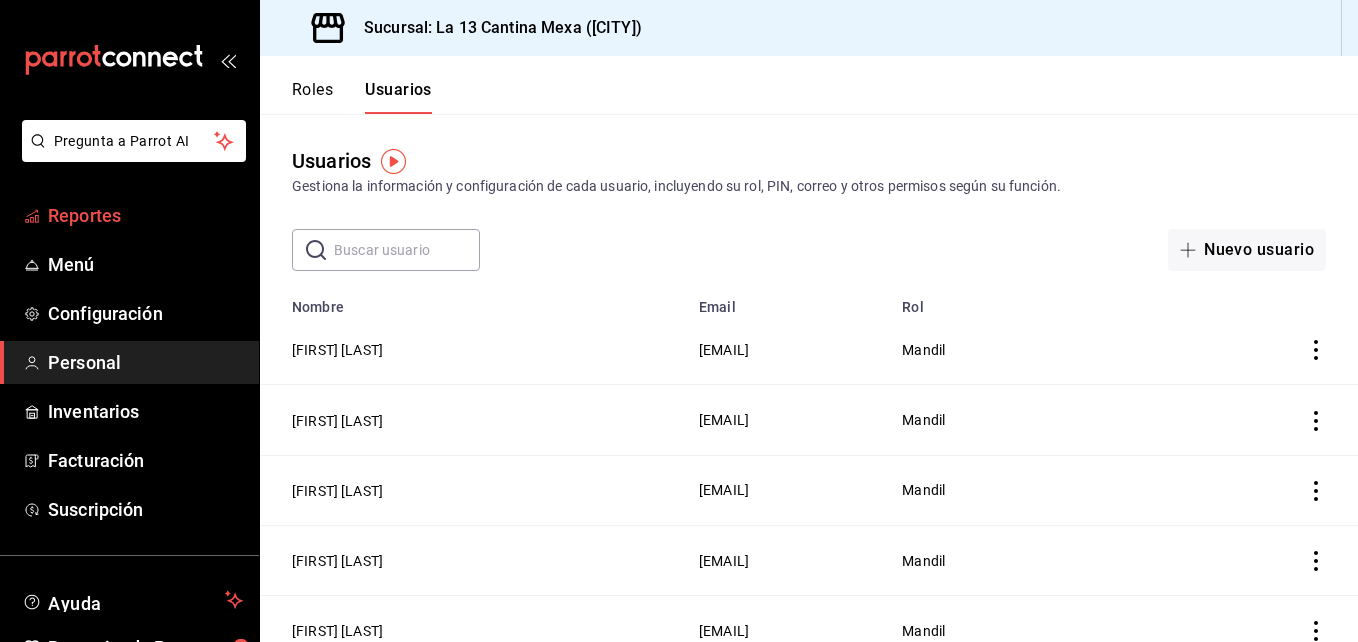 click on "Reportes" at bounding box center [145, 215] 